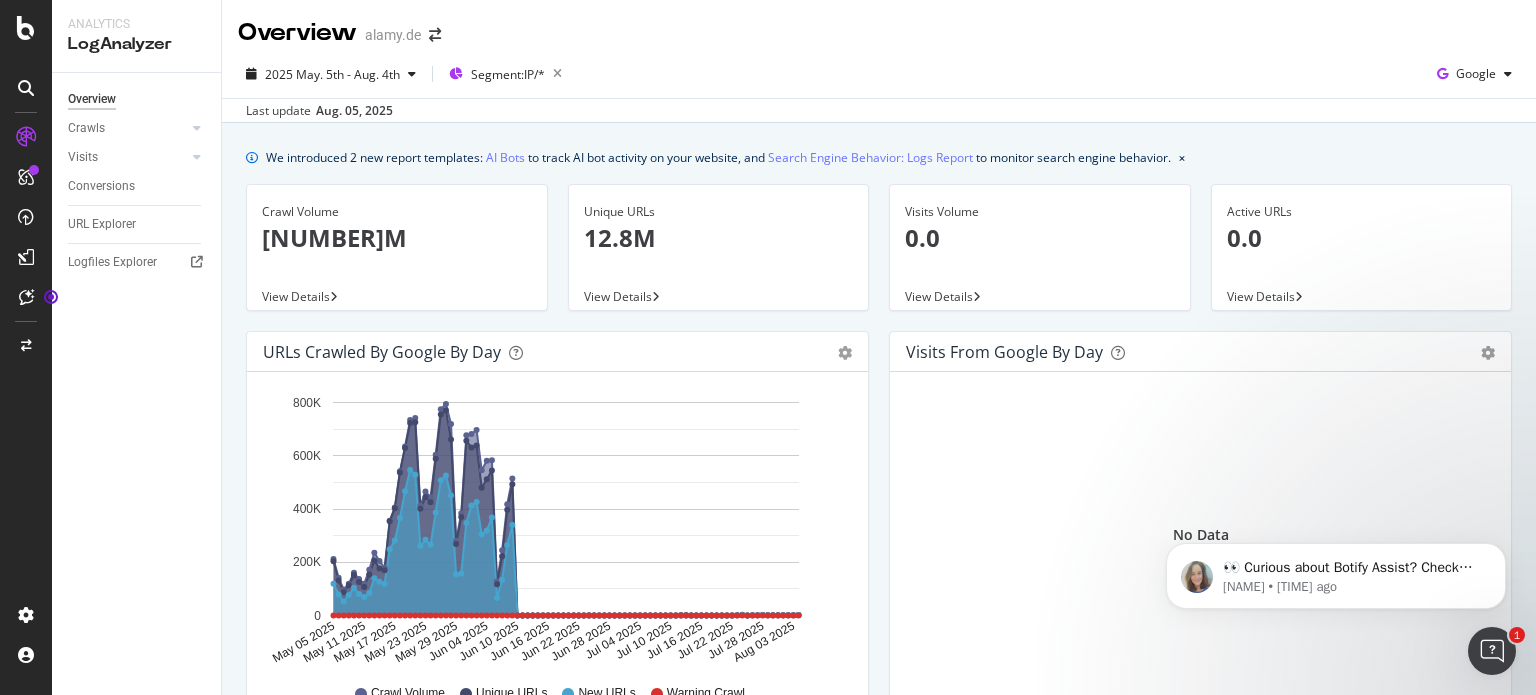 scroll, scrollTop: 0, scrollLeft: 0, axis: both 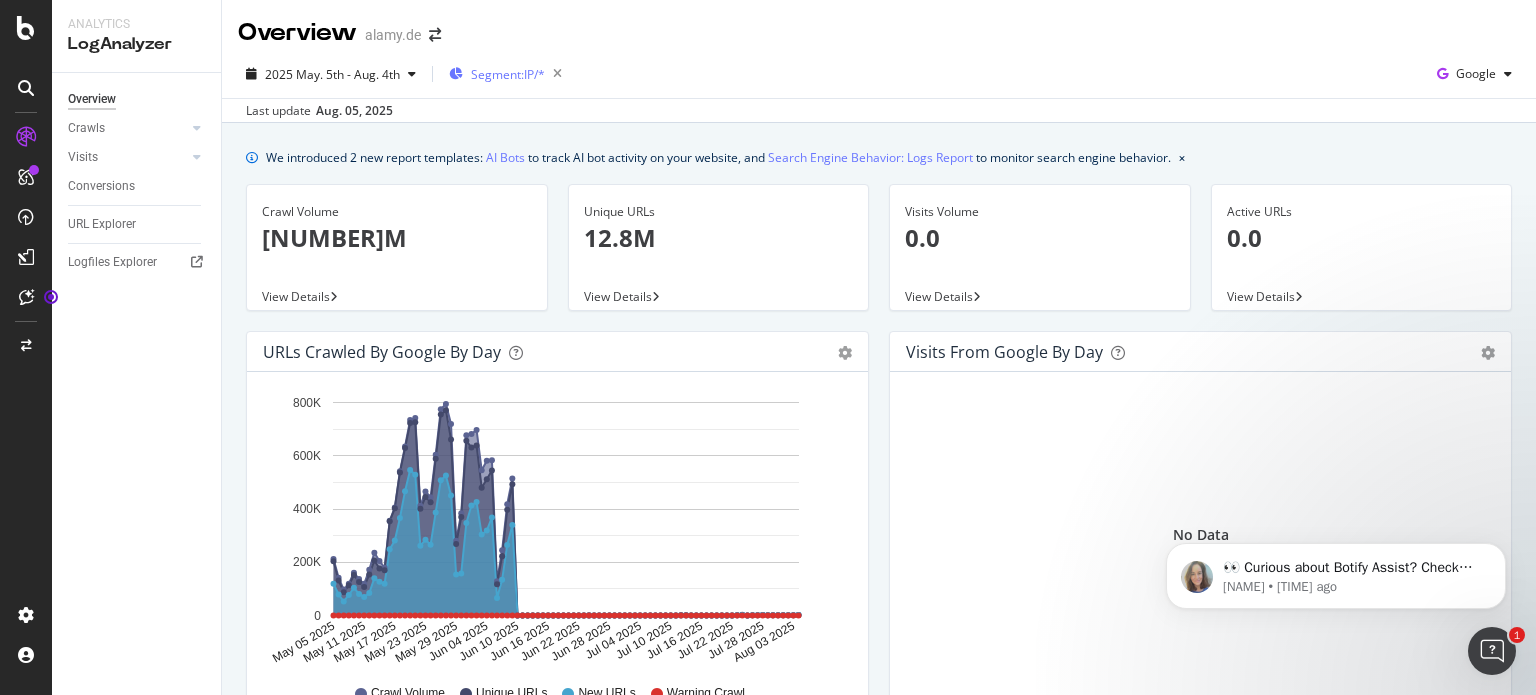 click on "Segment:  IP/*" at bounding box center (508, 74) 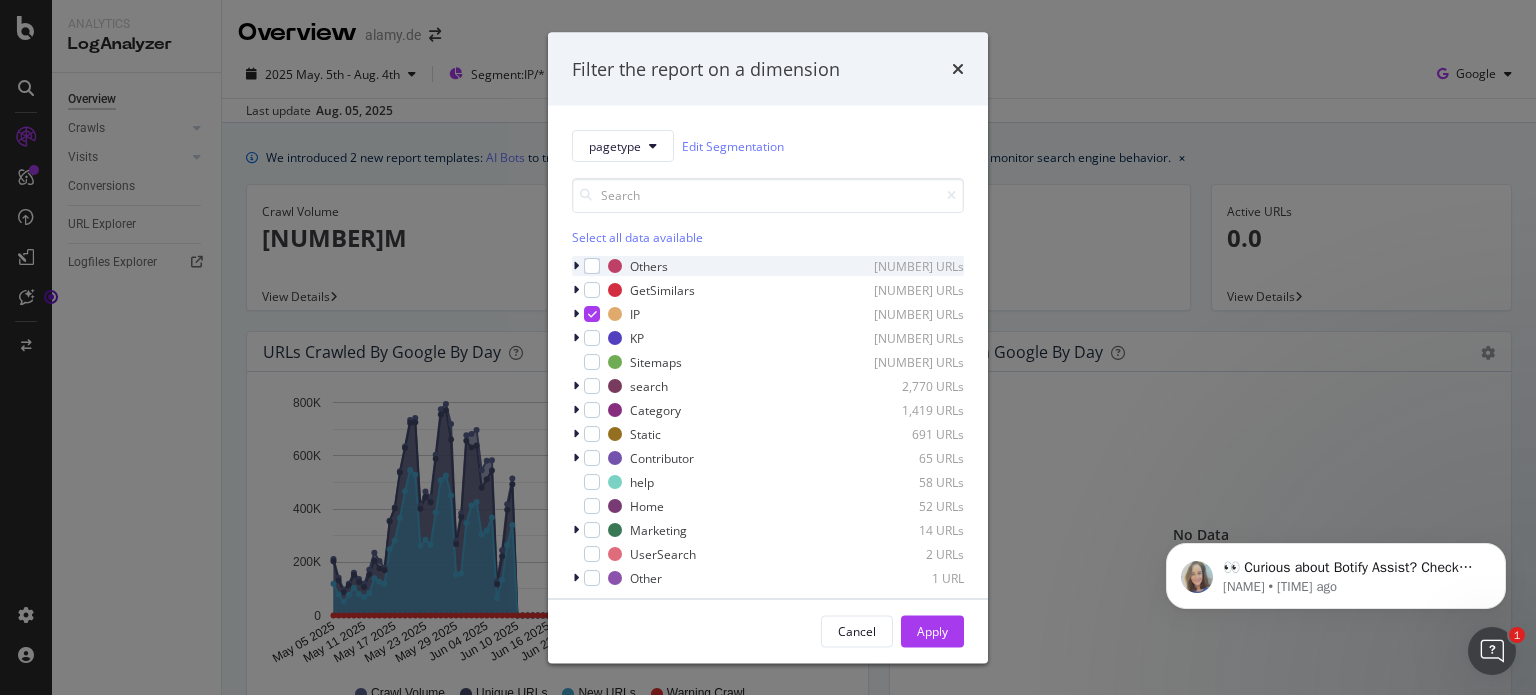 click at bounding box center (576, 266) 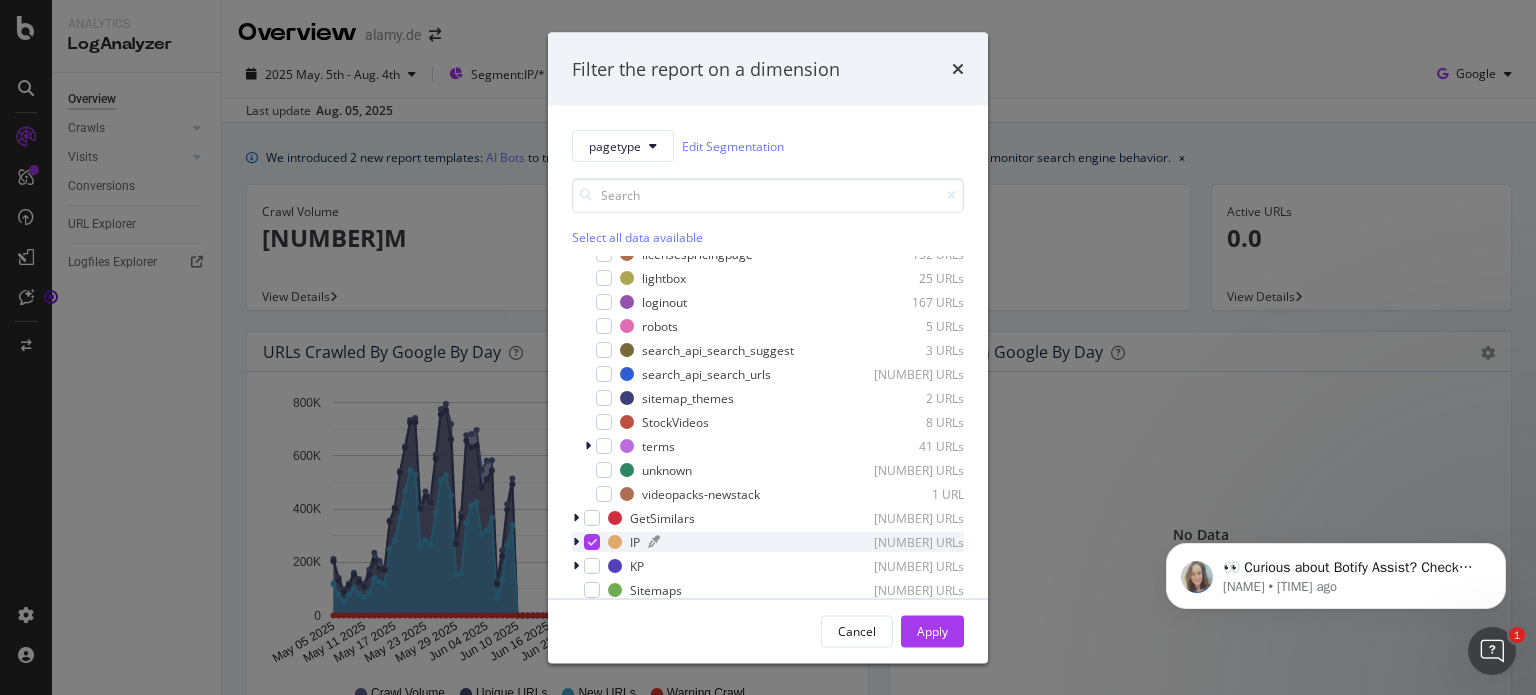 scroll, scrollTop: 500, scrollLeft: 0, axis: vertical 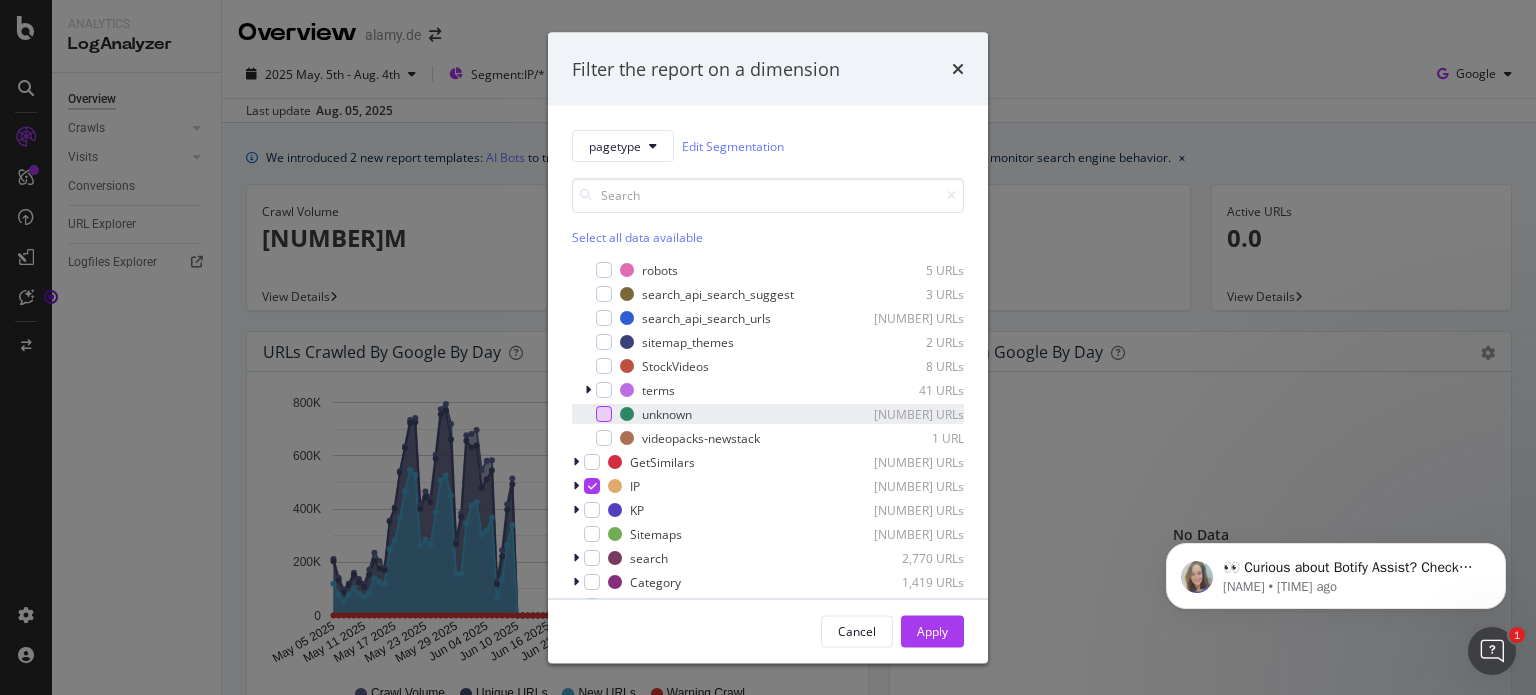 click at bounding box center [604, 414] 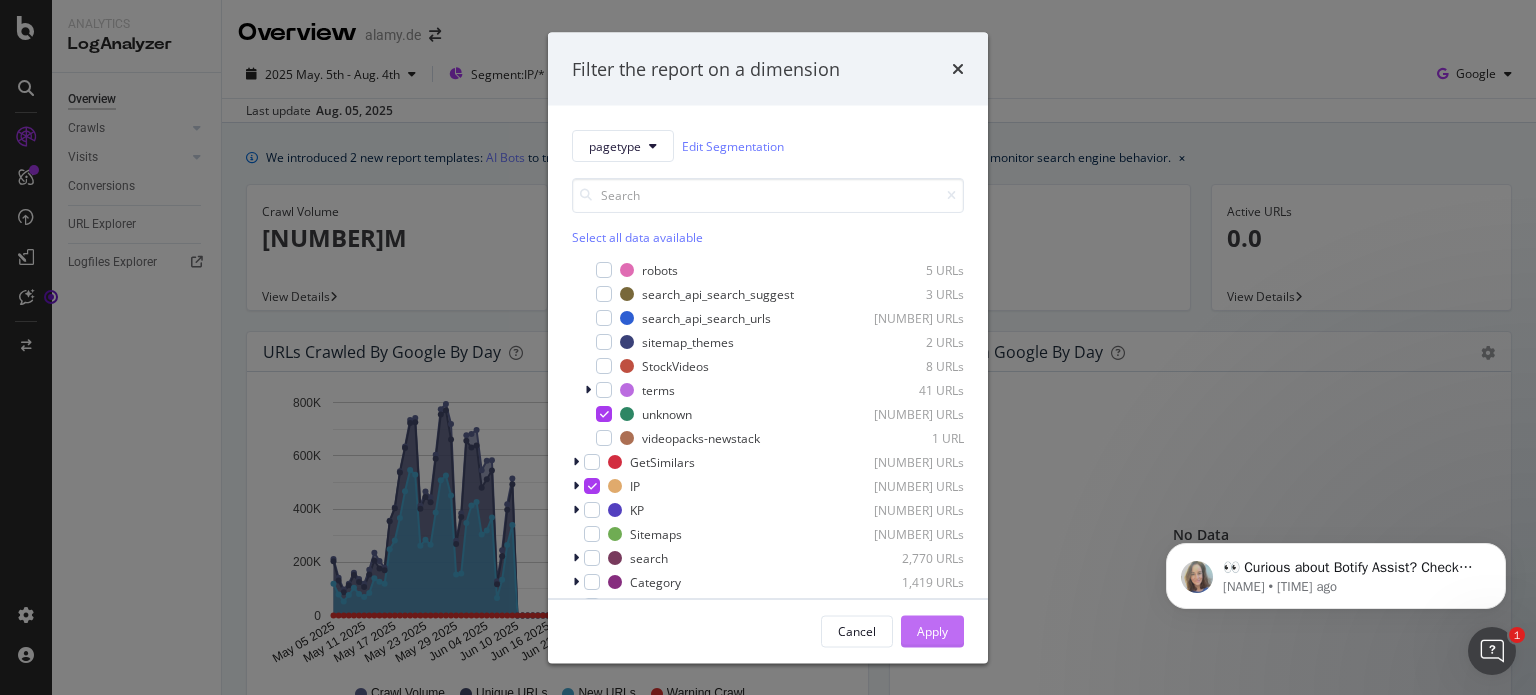 click on "Apply" at bounding box center (932, 630) 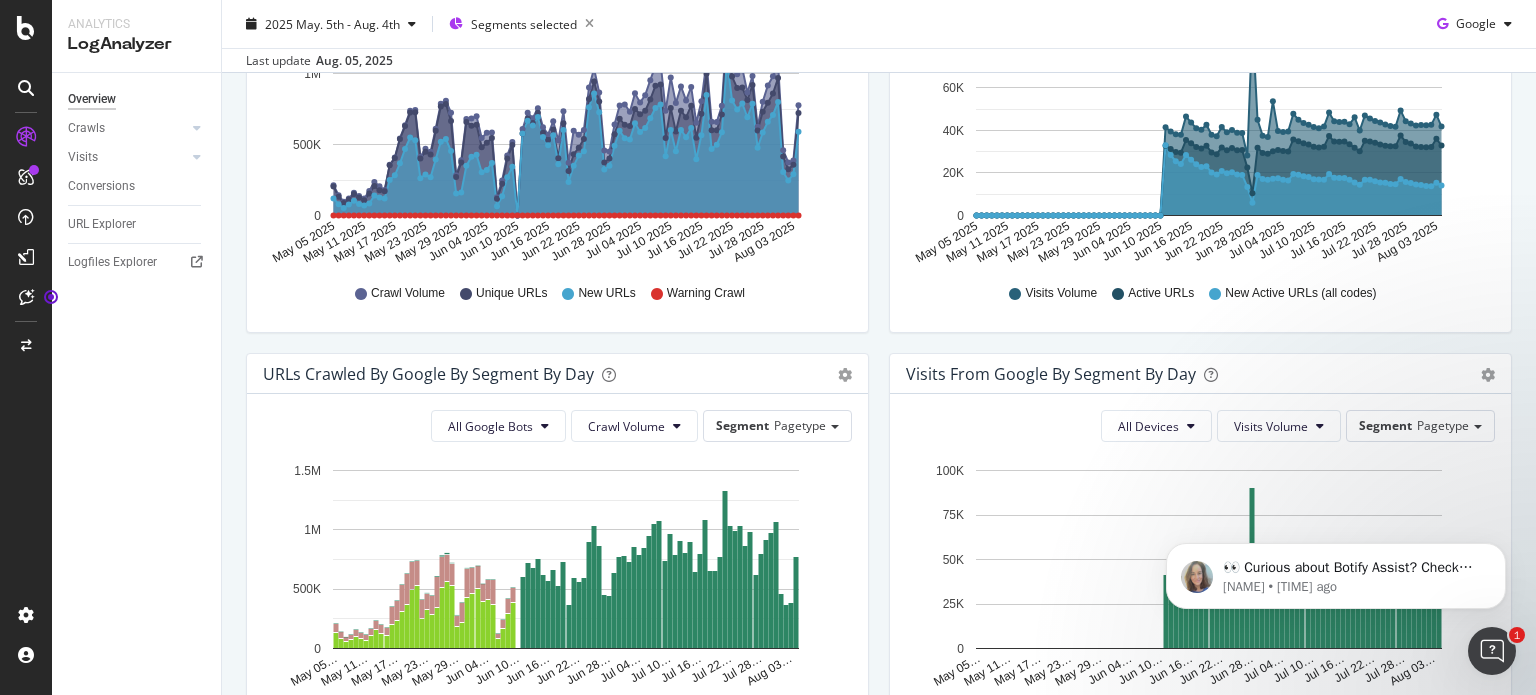 scroll, scrollTop: 600, scrollLeft: 0, axis: vertical 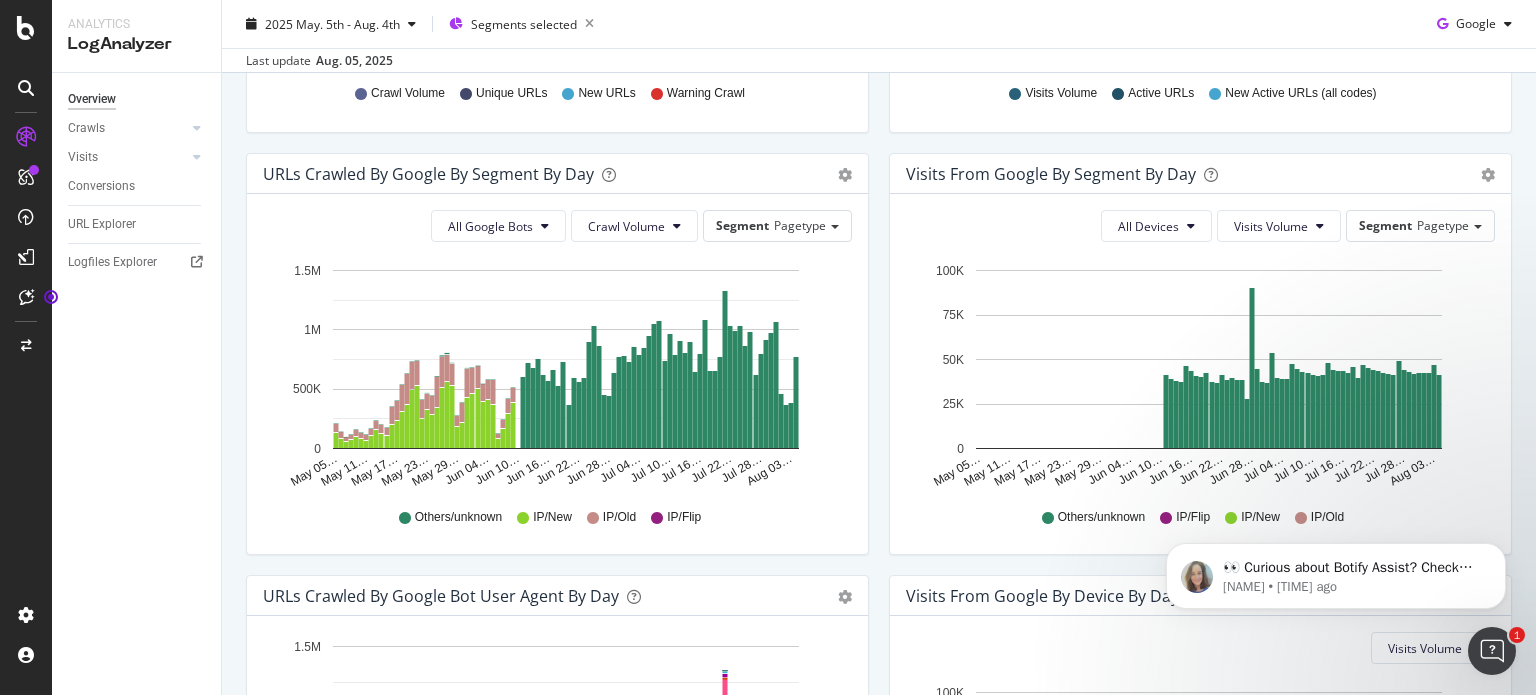 type 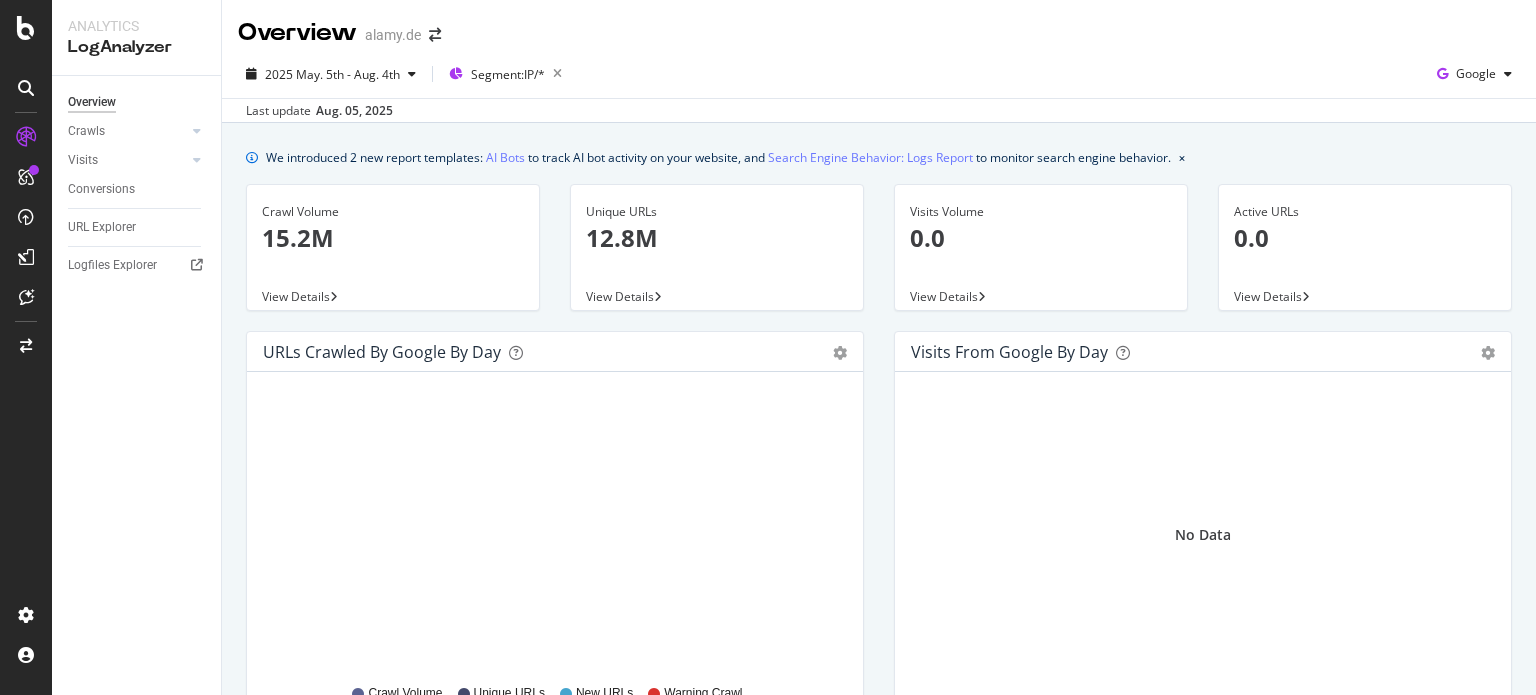 scroll, scrollTop: 0, scrollLeft: 0, axis: both 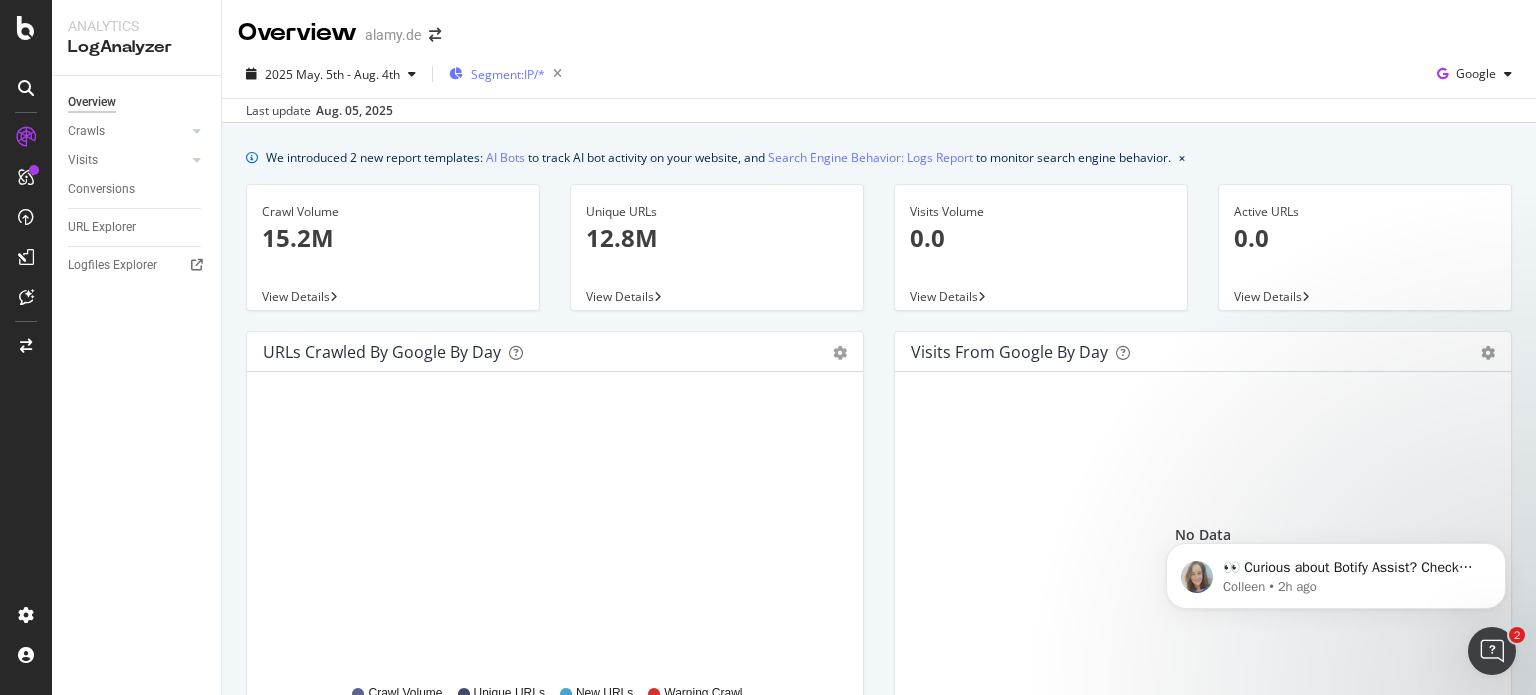 click on "Segment:  IP/*" at bounding box center (509, 74) 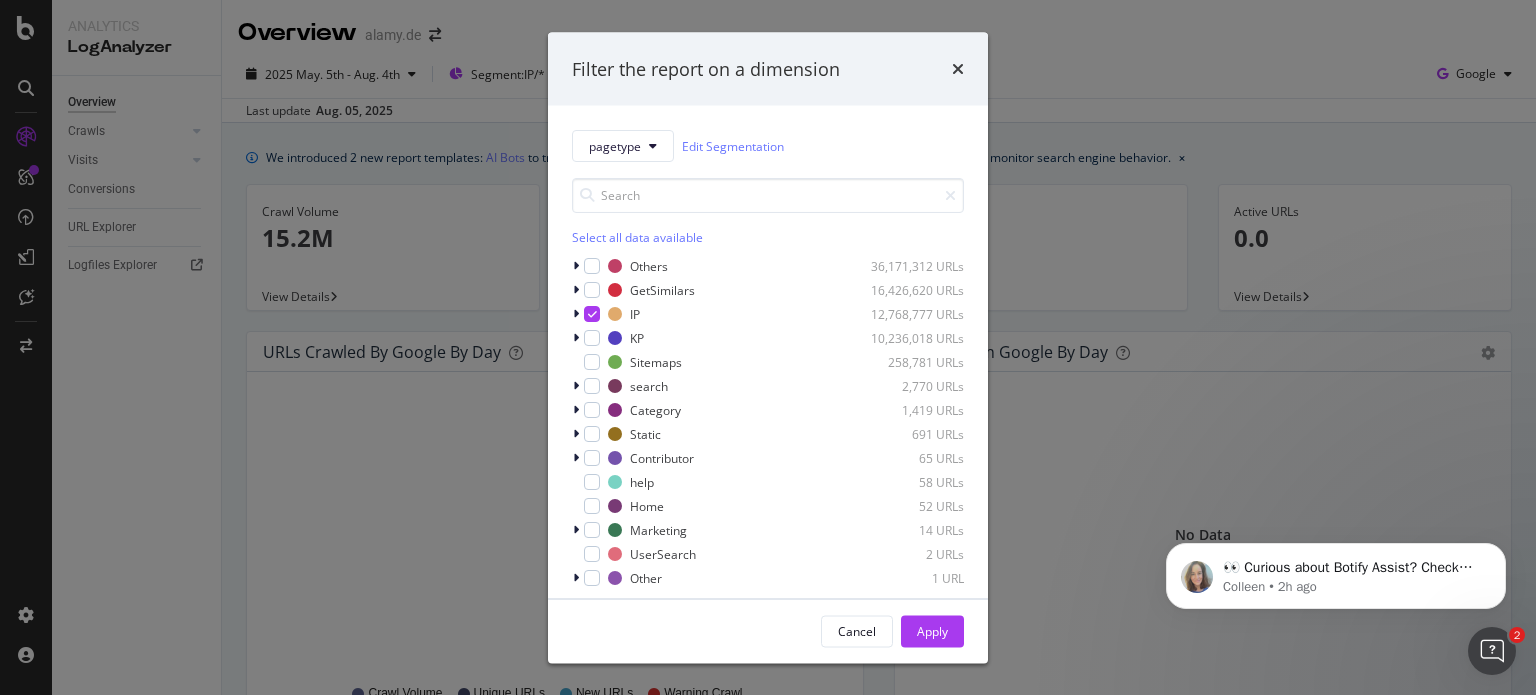 click on "Select all data available" at bounding box center (768, 237) 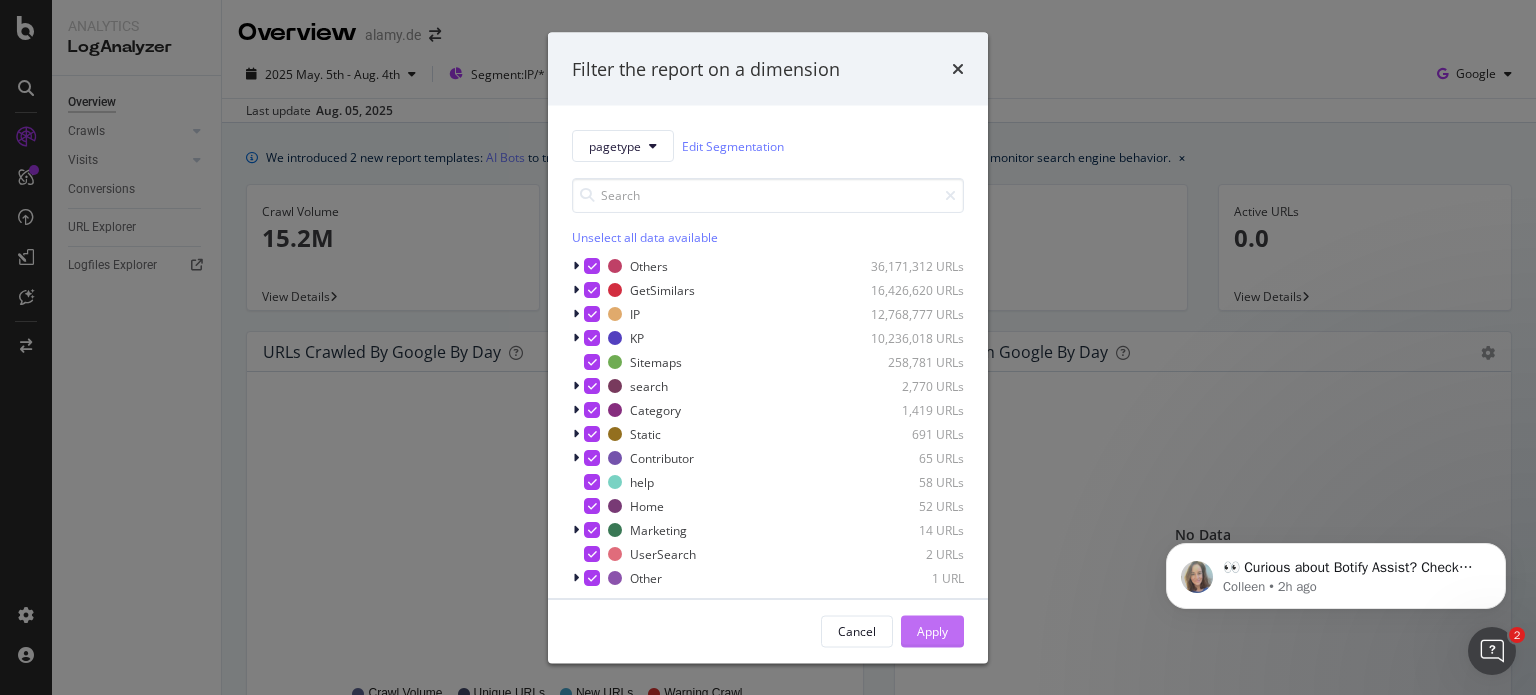click on "Apply" at bounding box center [932, 631] 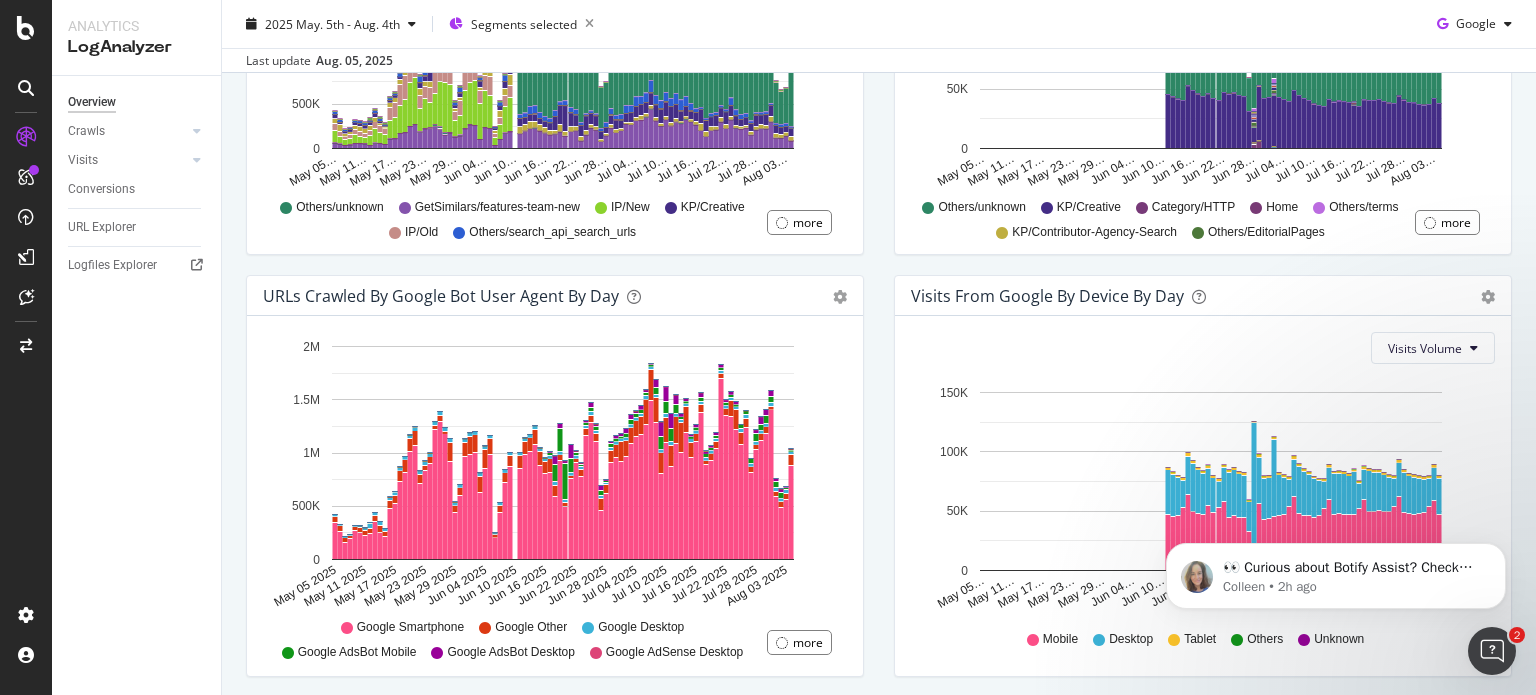 scroll, scrollTop: 970, scrollLeft: 0, axis: vertical 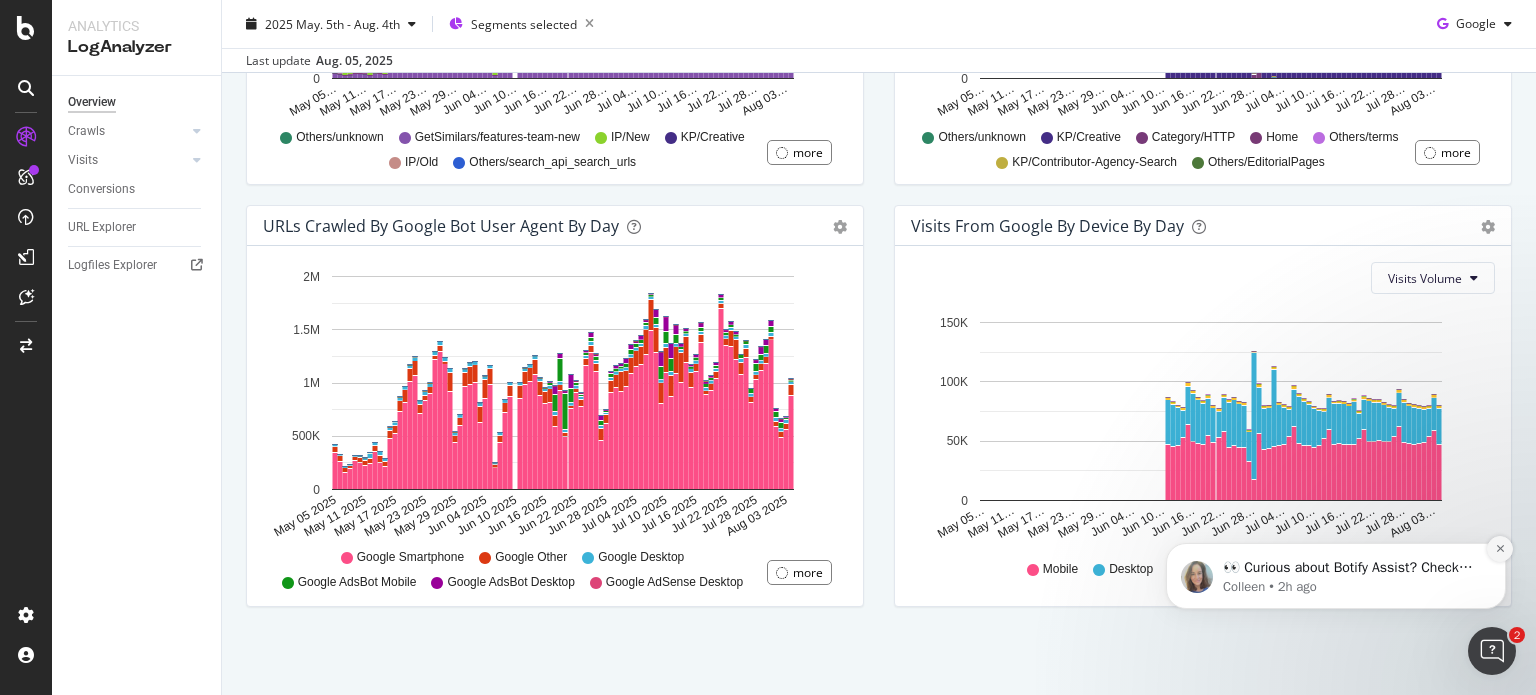 click 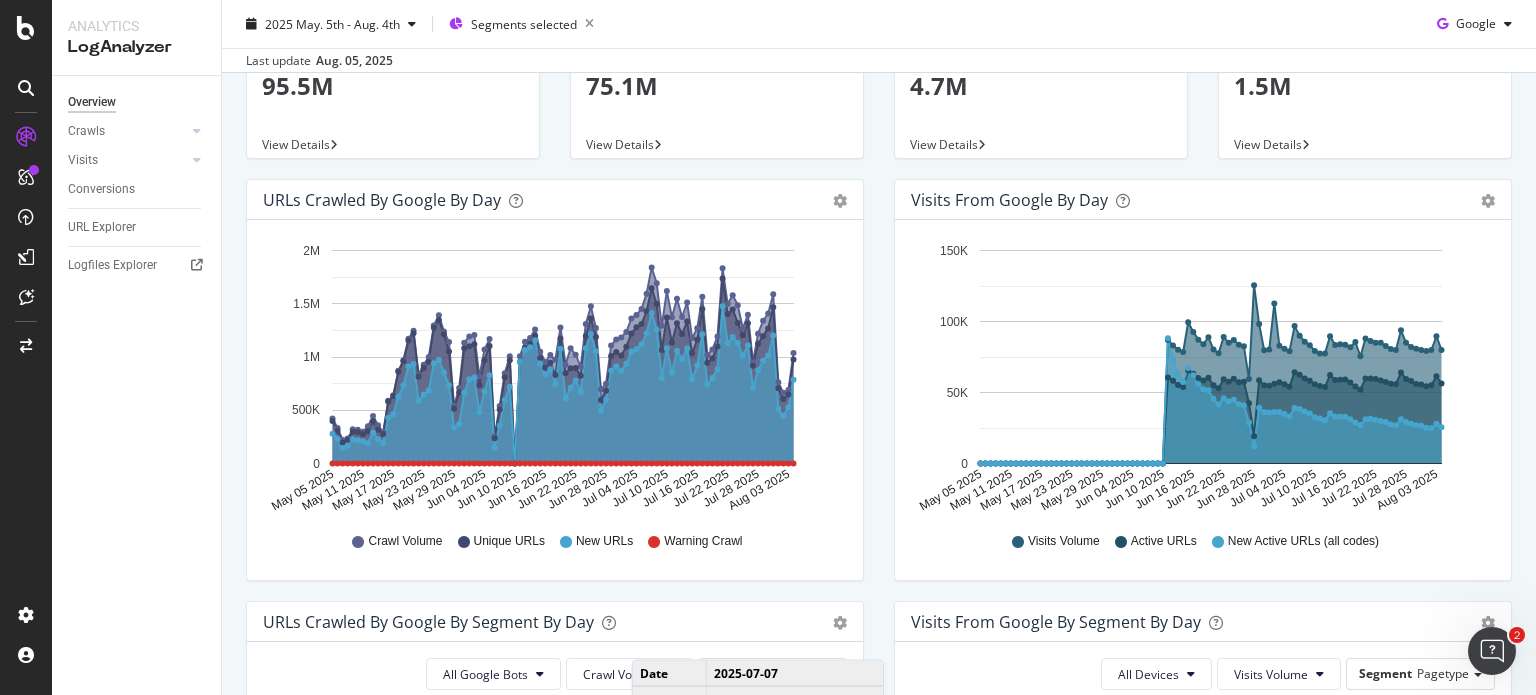 scroll, scrollTop: 0, scrollLeft: 0, axis: both 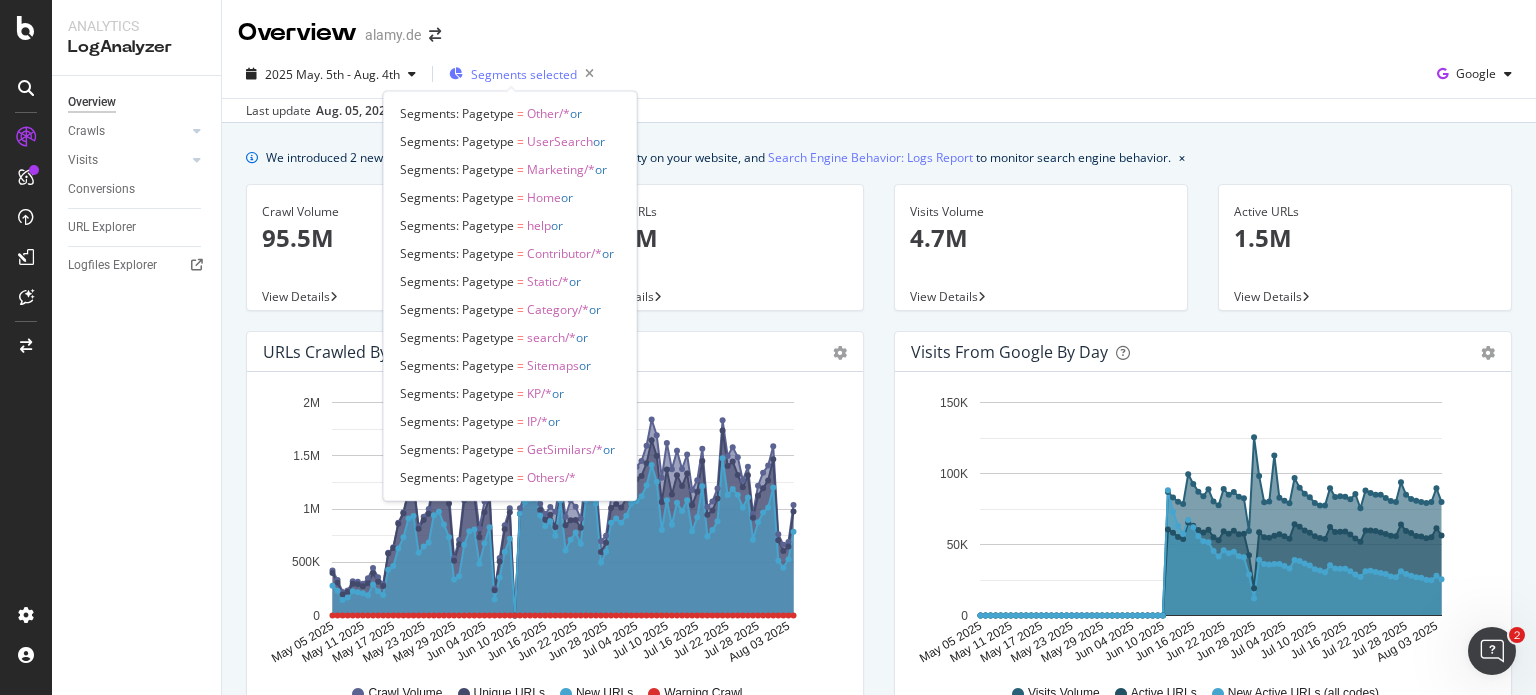 click on "Segments selected" at bounding box center [524, 74] 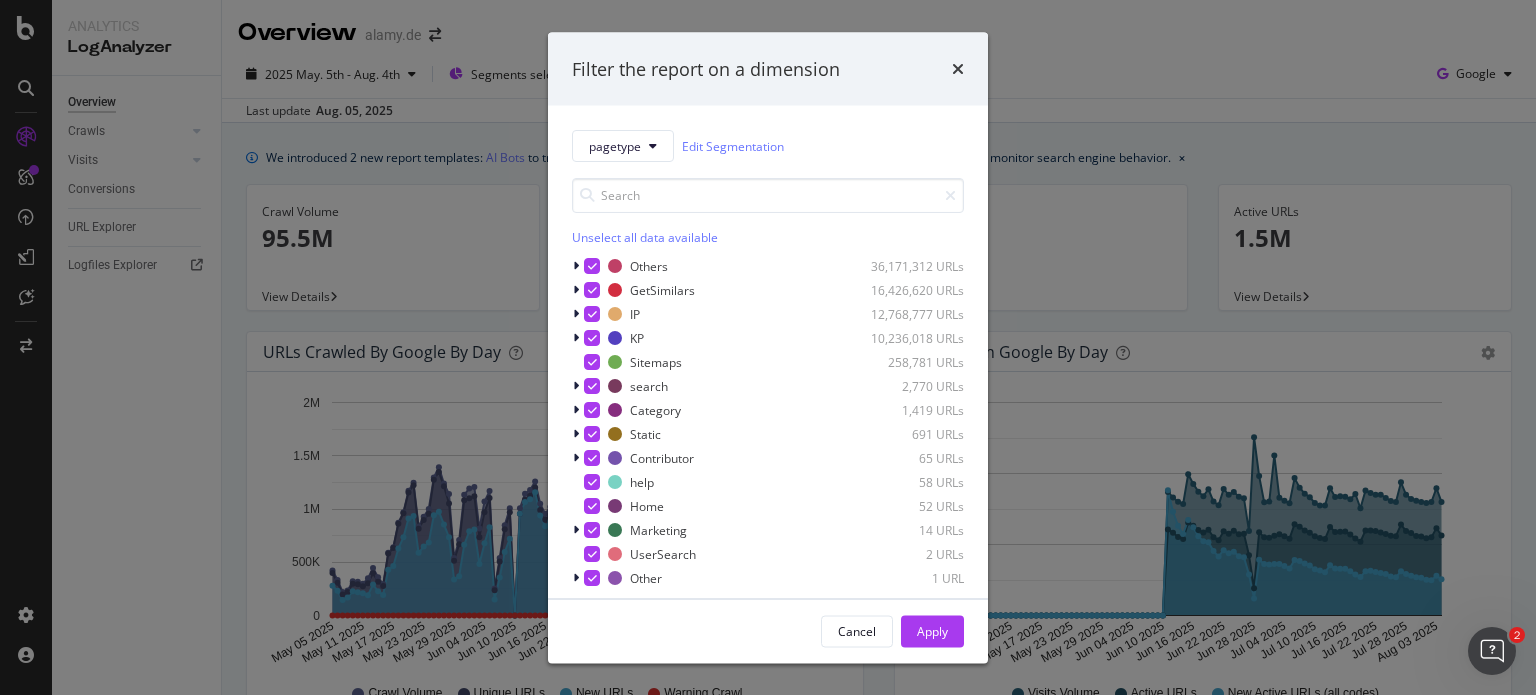 click on "Unselect all data available" at bounding box center [768, 237] 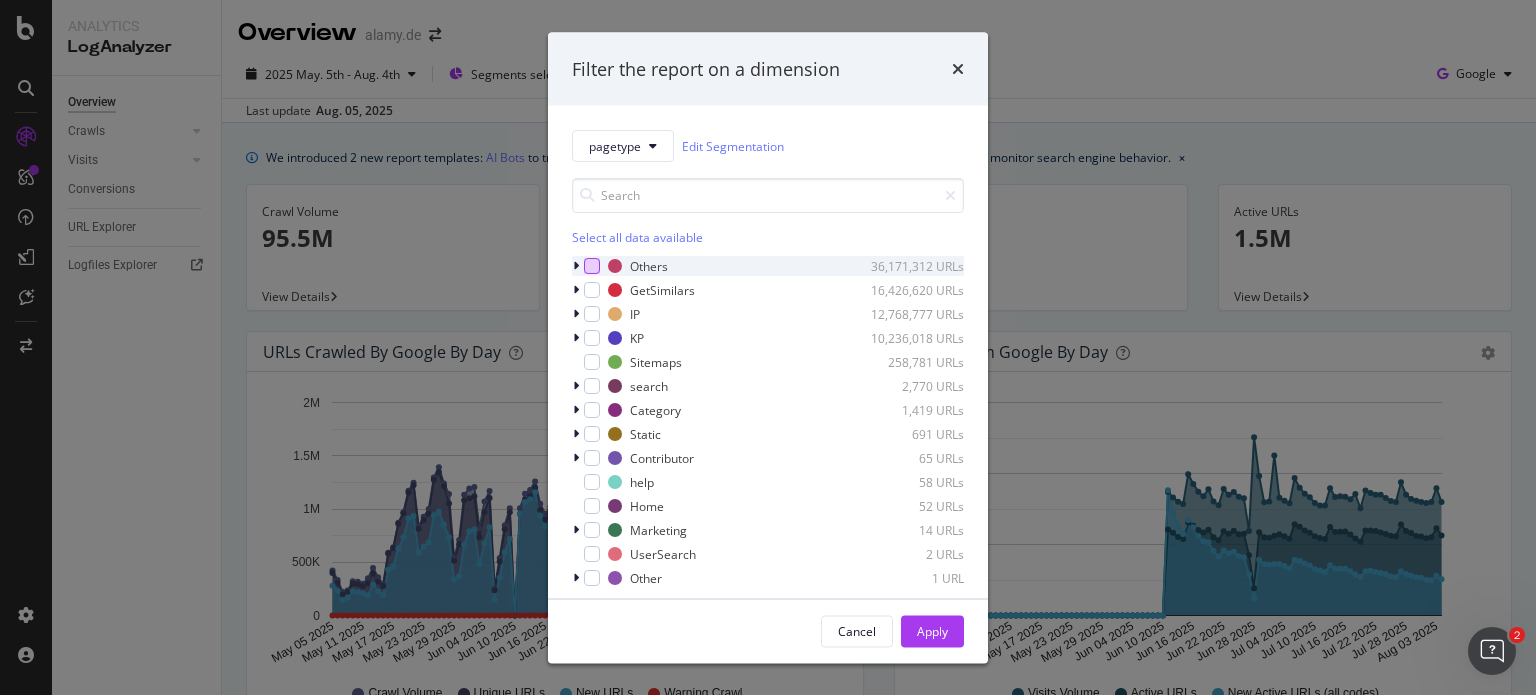 click at bounding box center (592, 266) 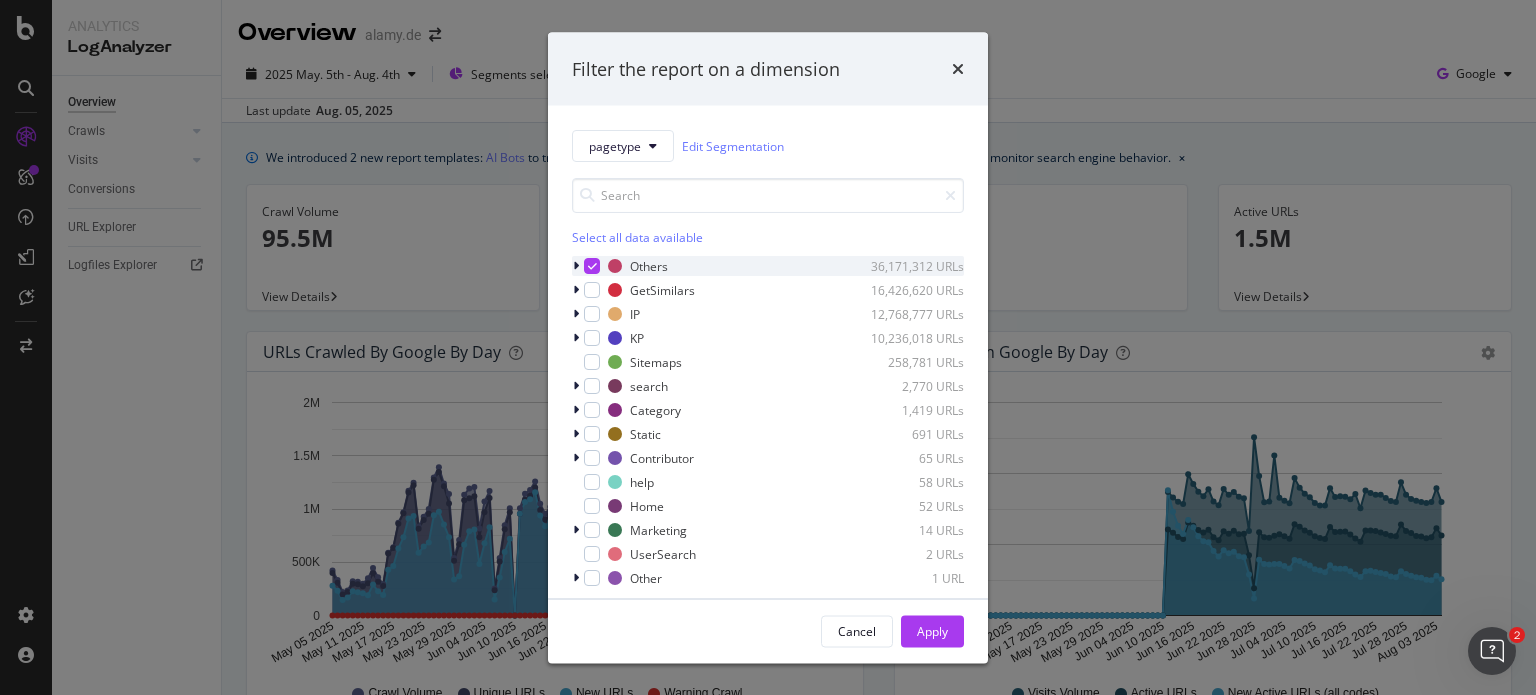click at bounding box center (578, 266) 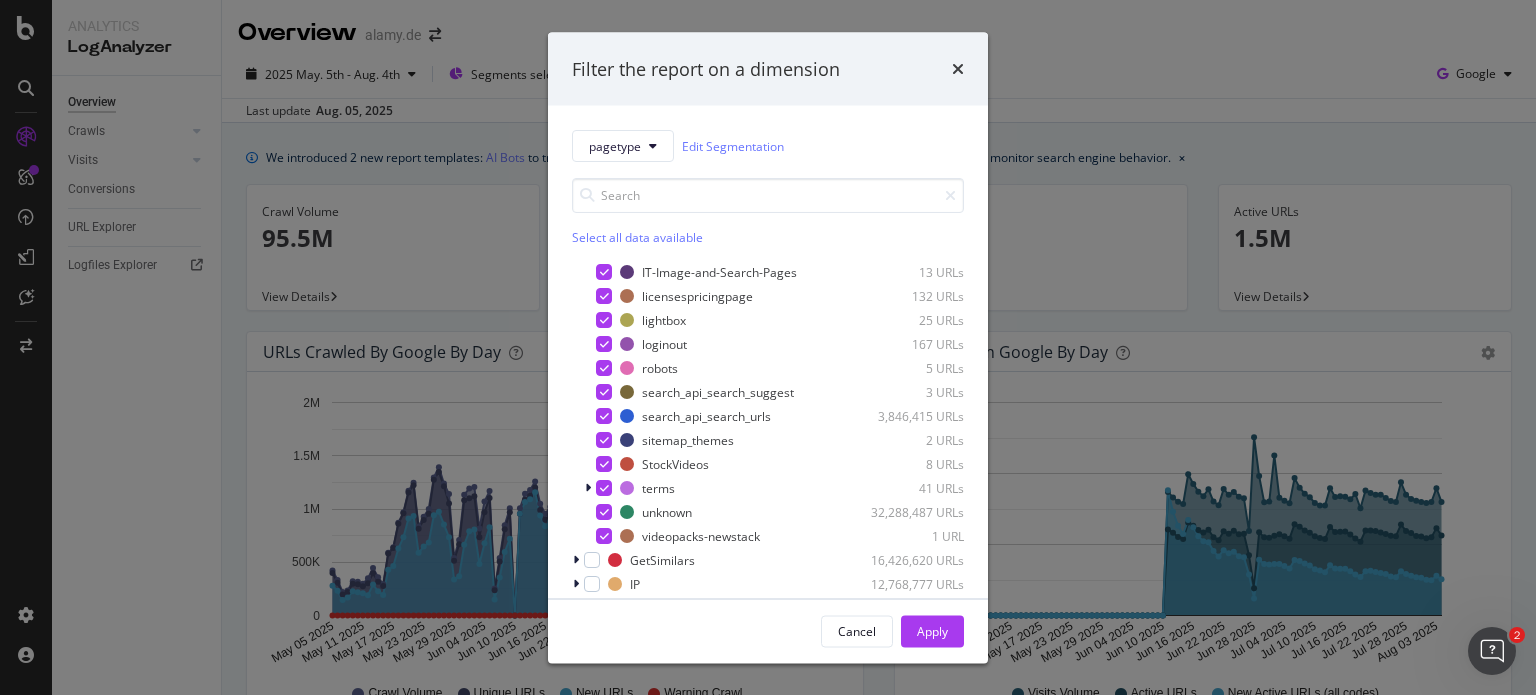 scroll, scrollTop: 0, scrollLeft: 0, axis: both 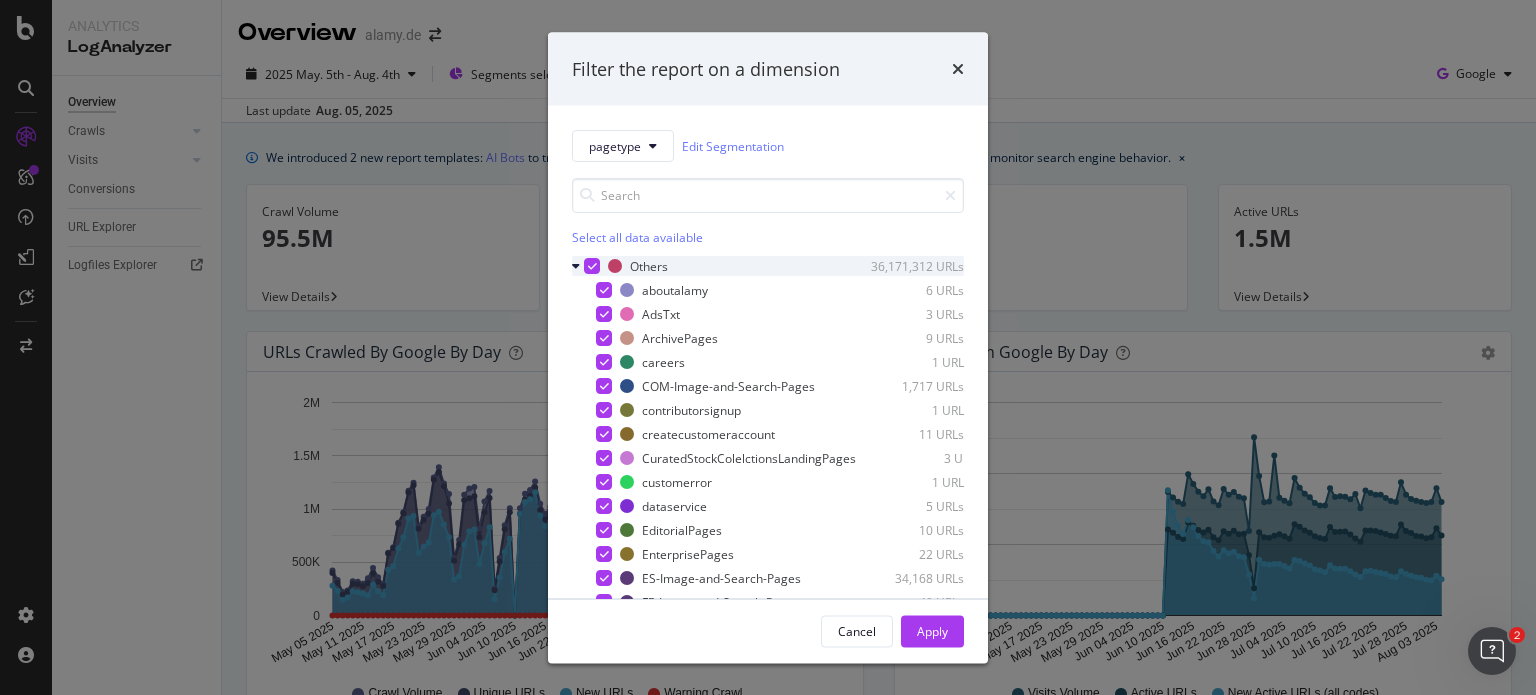 click at bounding box center (592, 266) 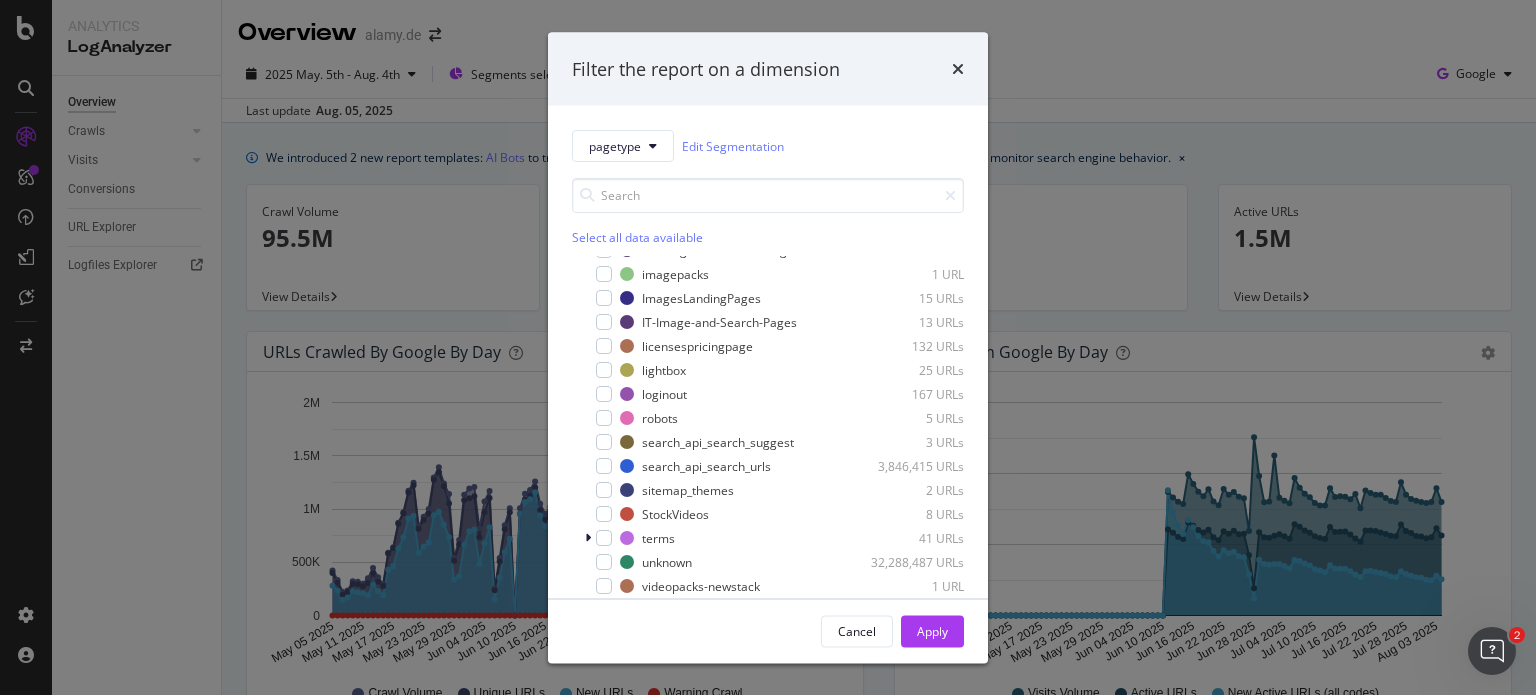 scroll, scrollTop: 400, scrollLeft: 0, axis: vertical 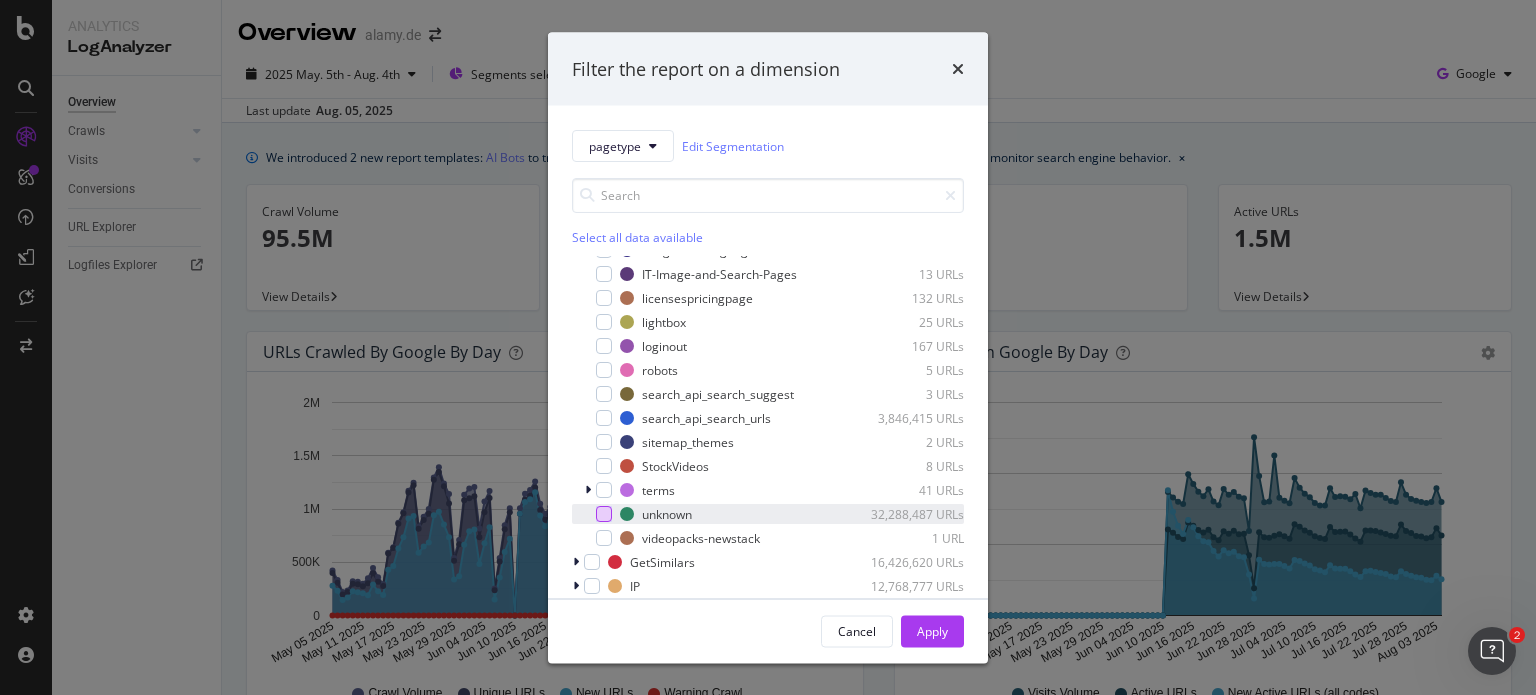 click at bounding box center (604, 514) 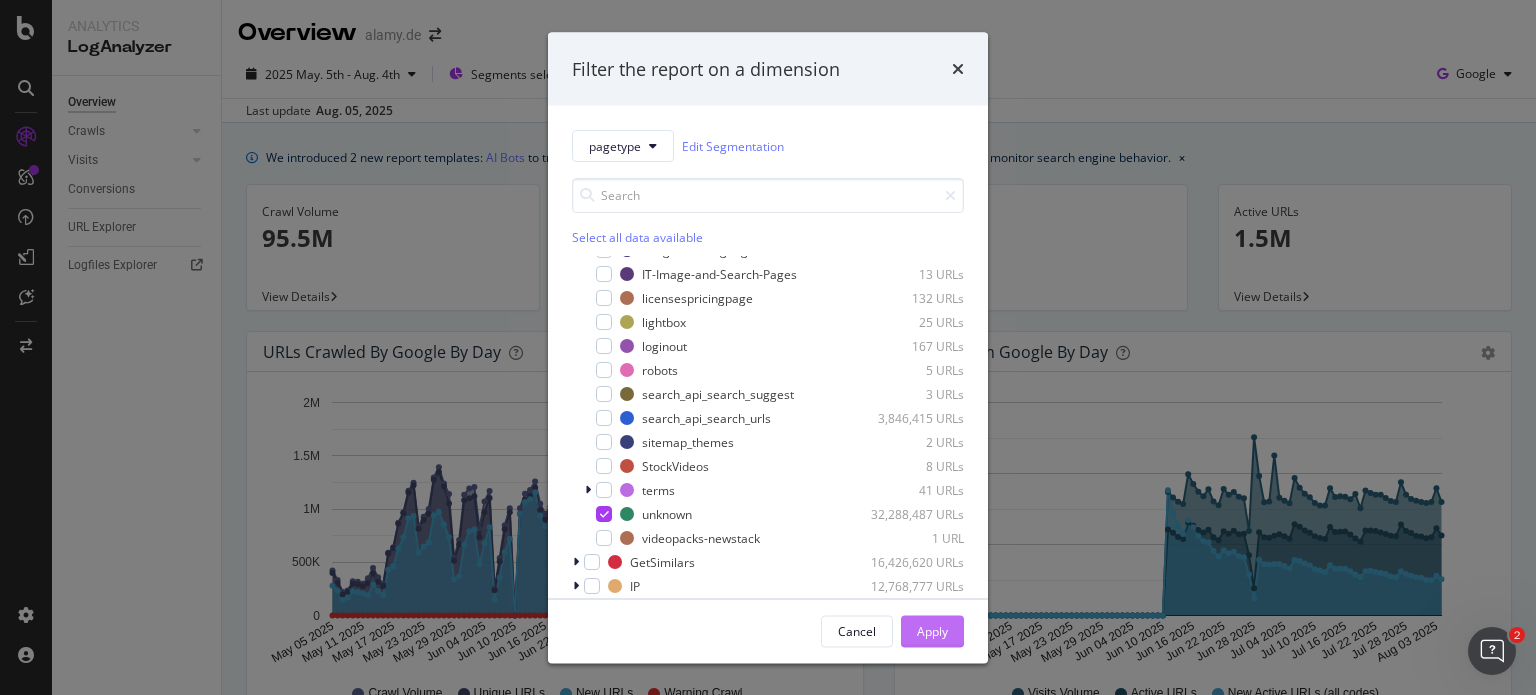 click on "Apply" at bounding box center (932, 630) 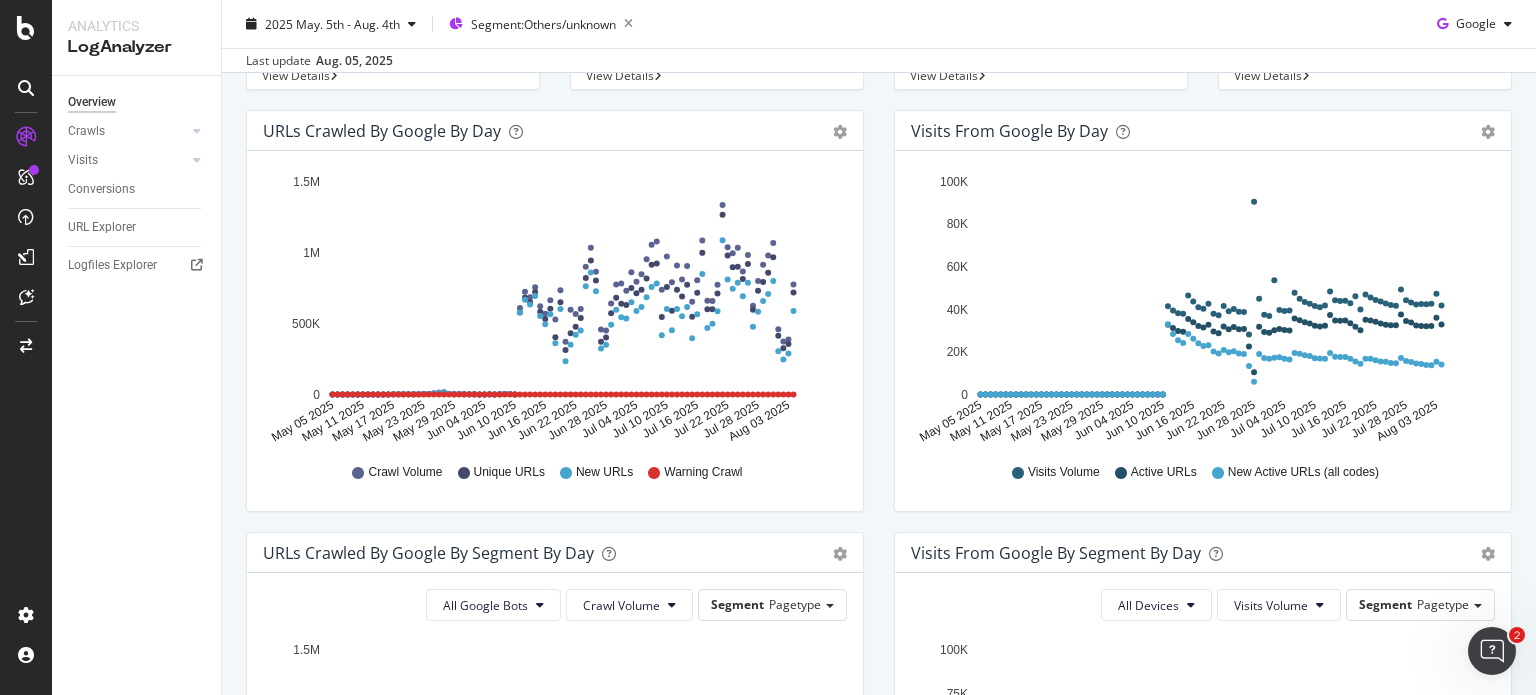 scroll, scrollTop: 0, scrollLeft: 0, axis: both 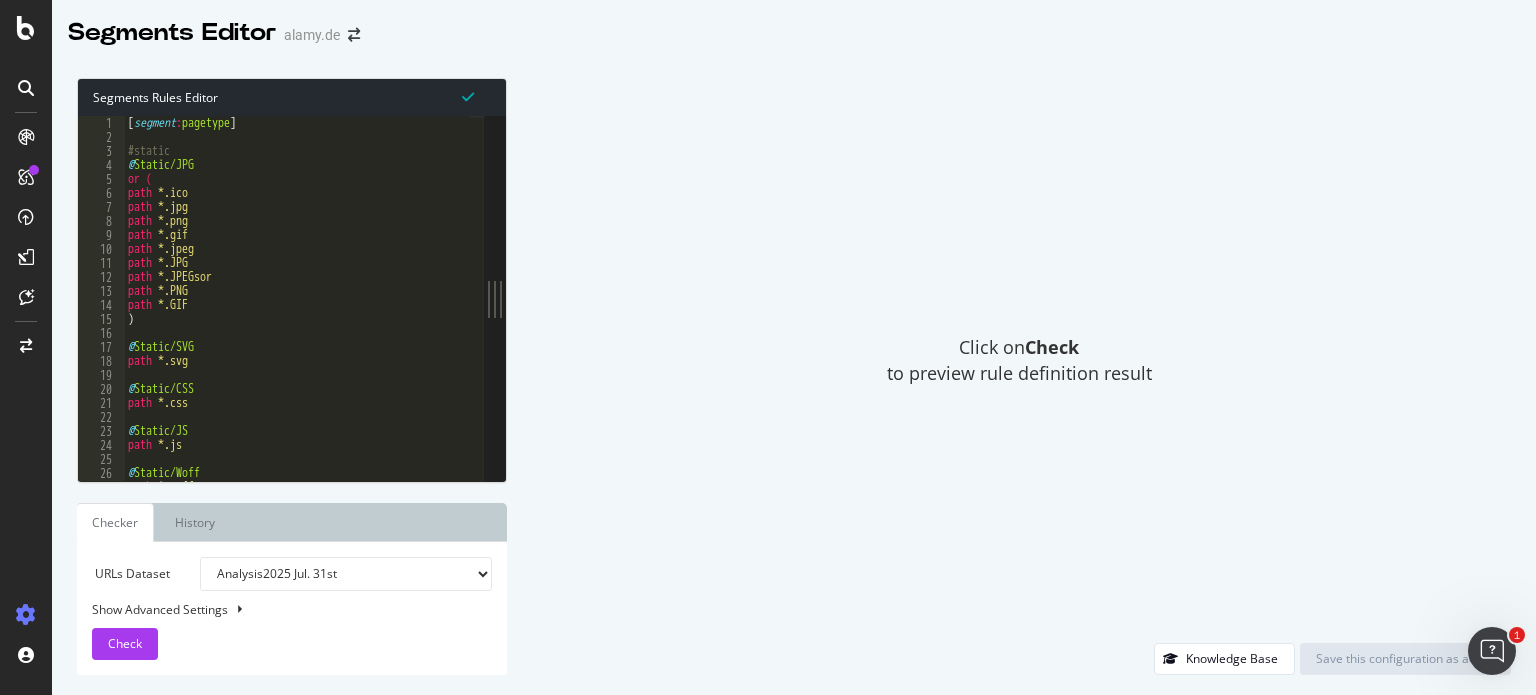type on "path *.gif" 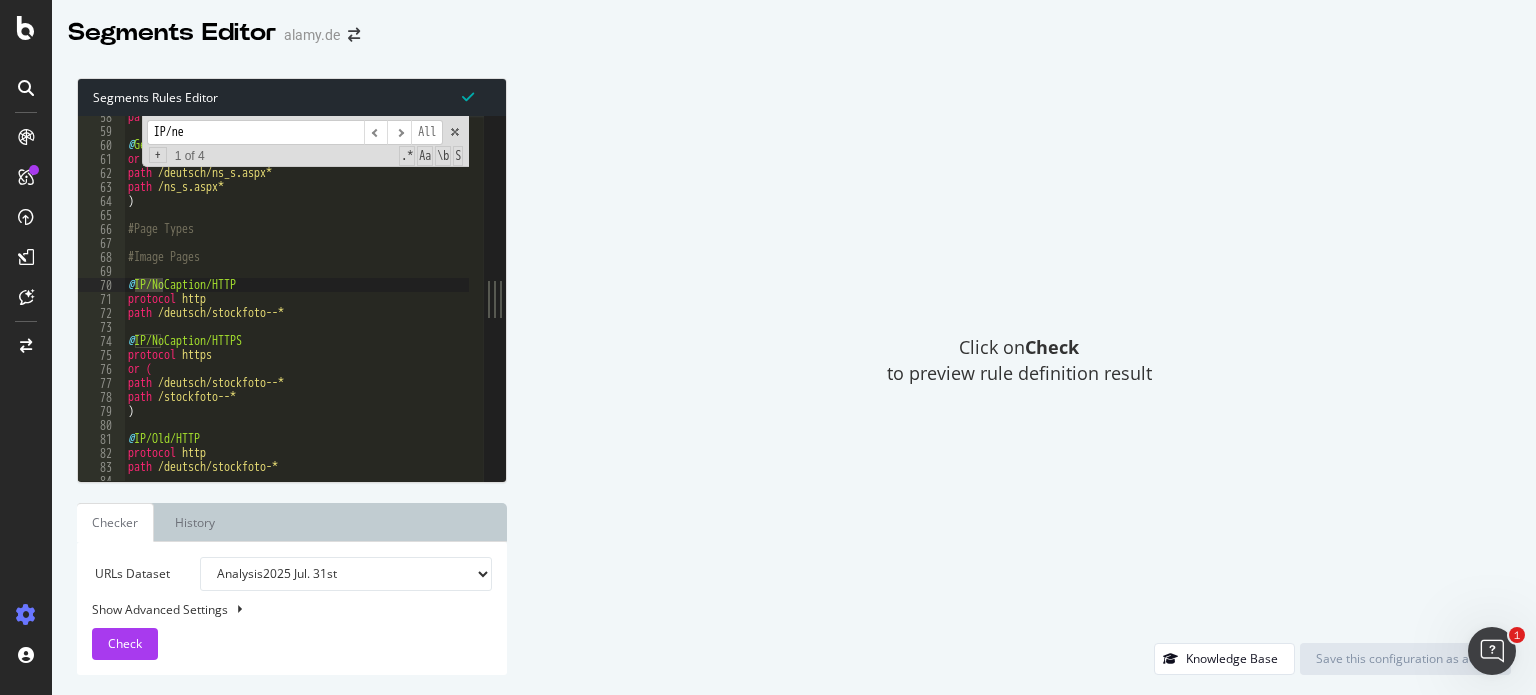 scroll, scrollTop: 1126, scrollLeft: 0, axis: vertical 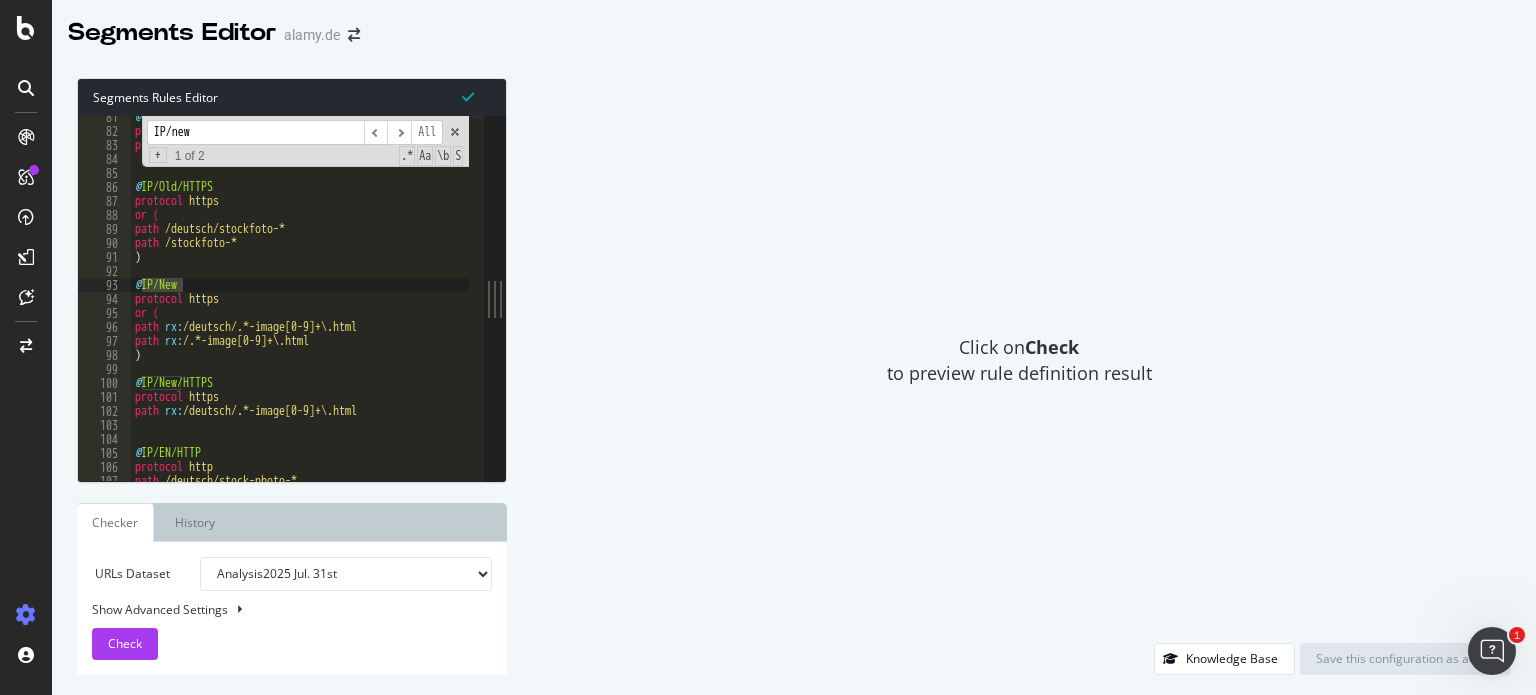 type on "IP/new" 